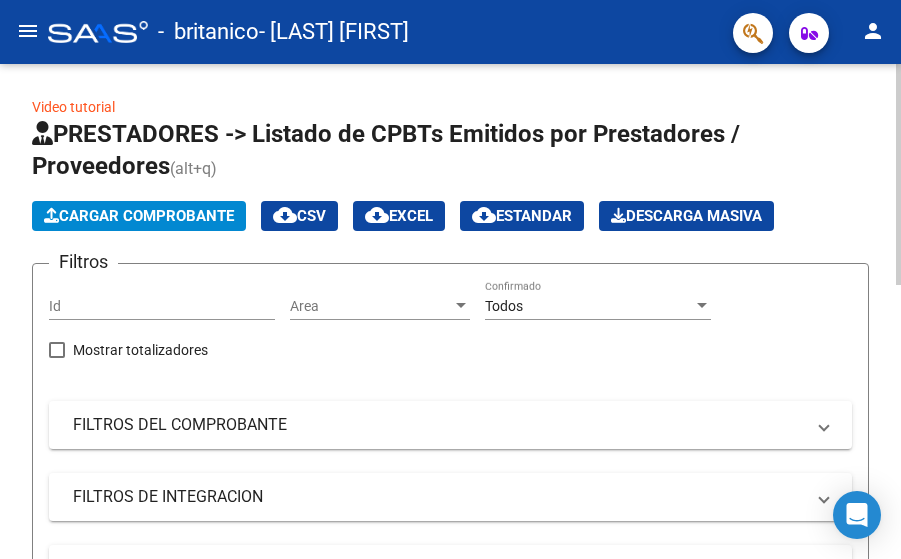 scroll, scrollTop: 0, scrollLeft: 0, axis: both 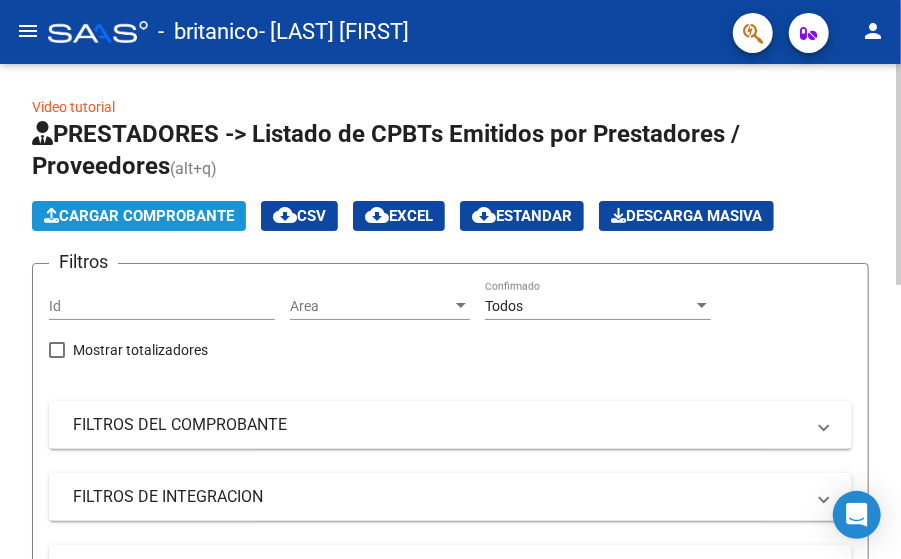 click on "Cargar Comprobante" 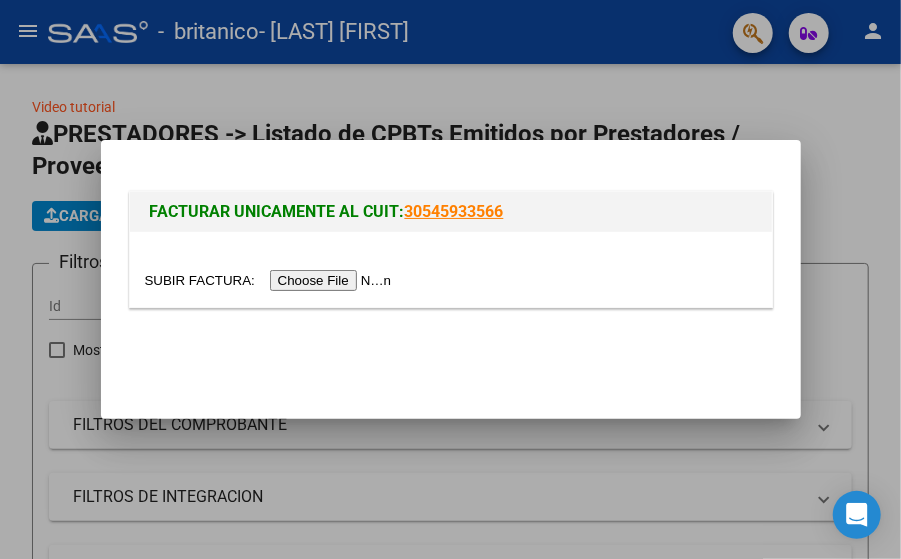 click at bounding box center [271, 280] 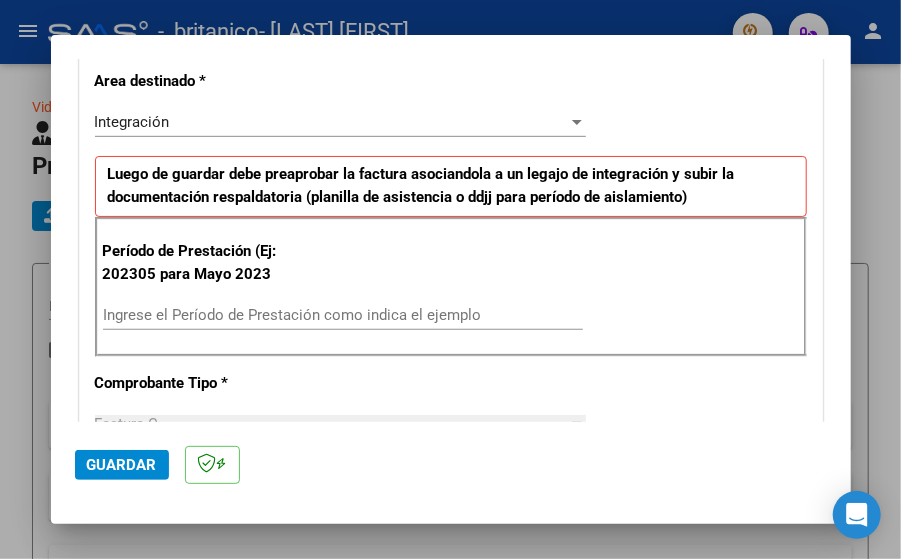 scroll, scrollTop: 440, scrollLeft: 0, axis: vertical 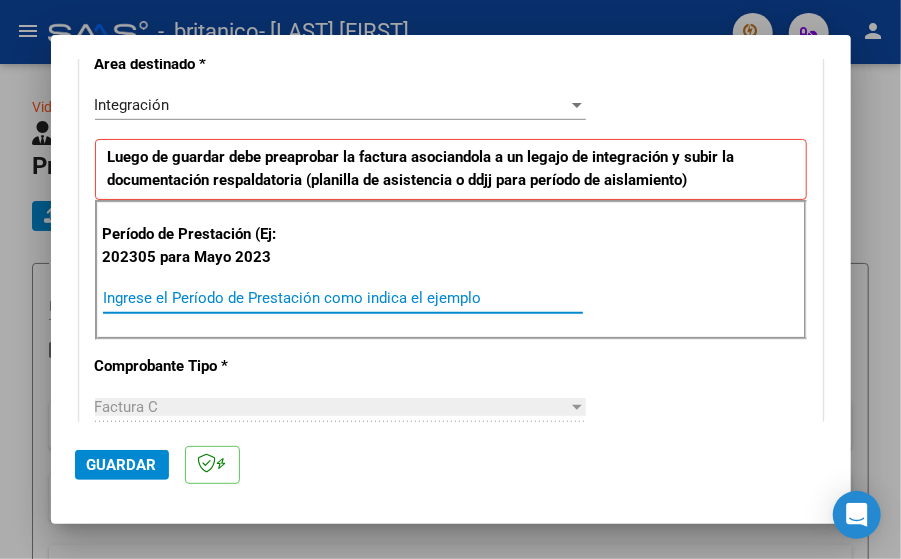 click on "Ingrese el Período de Prestación como indica el ejemplo" at bounding box center (343, 298) 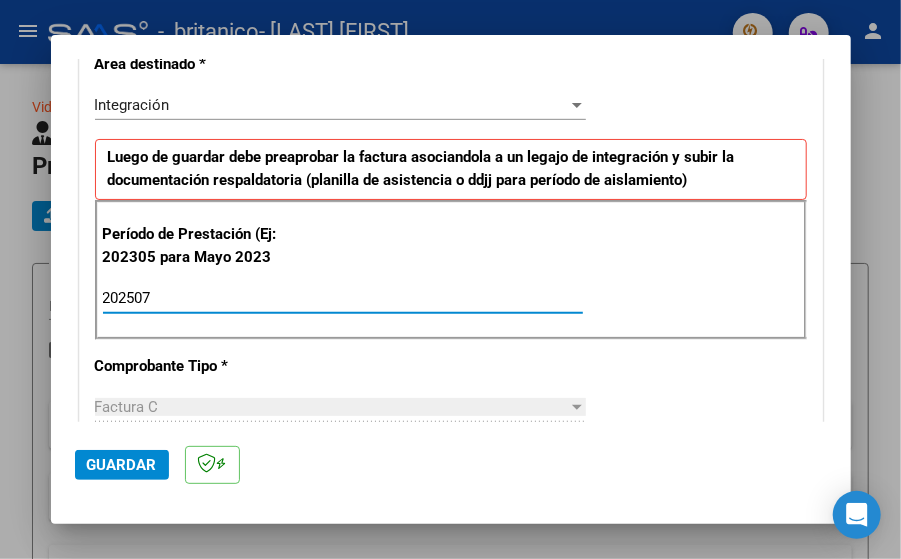 type on "202507" 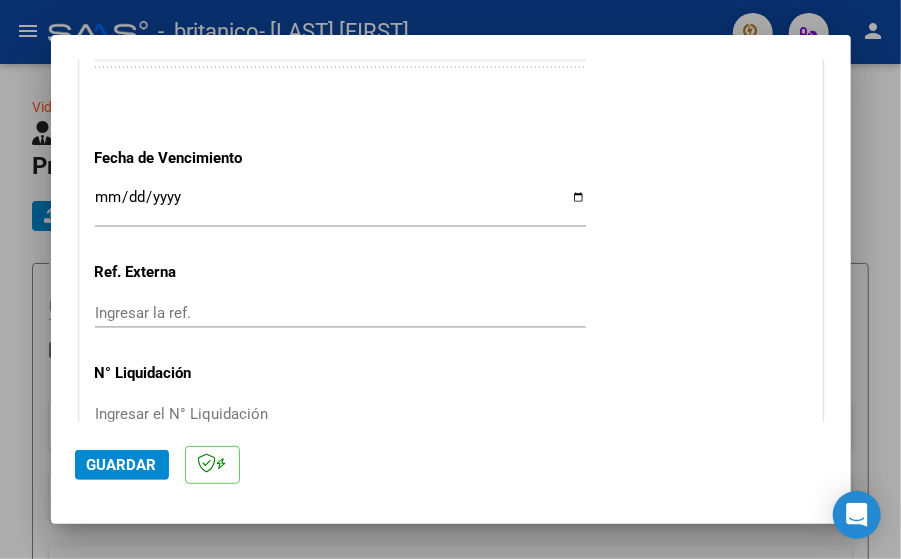 scroll, scrollTop: 1414, scrollLeft: 0, axis: vertical 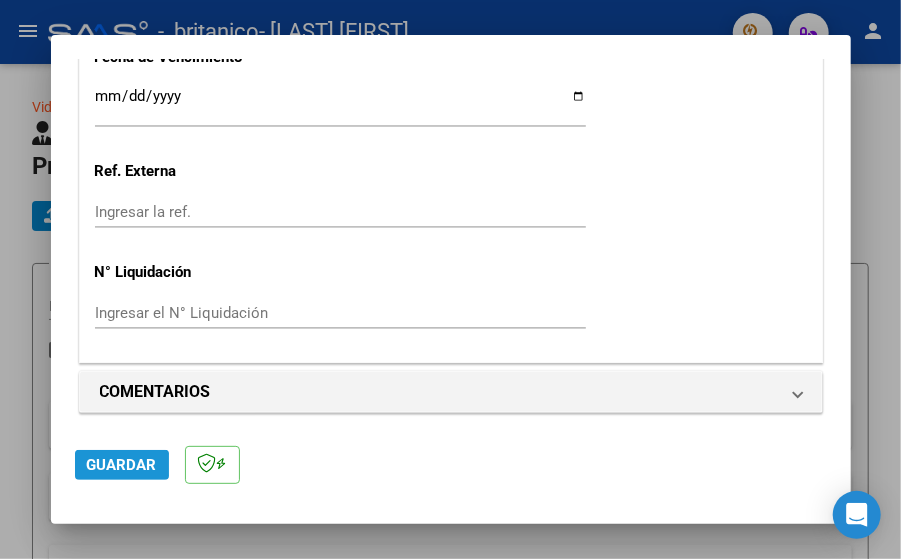 click on "Guardar" 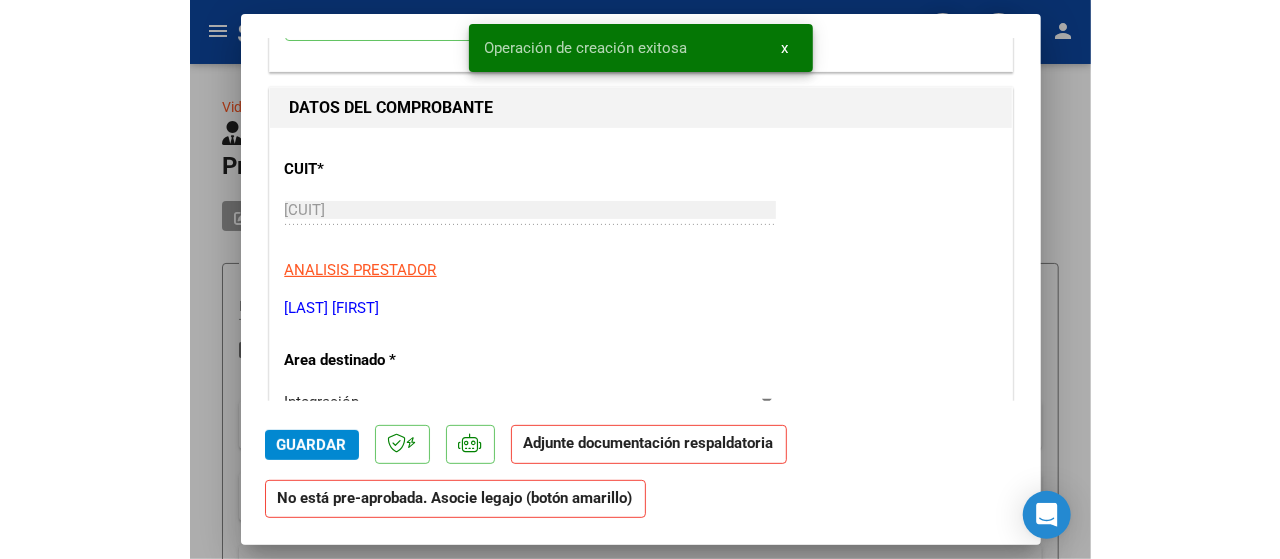 scroll, scrollTop: 204, scrollLeft: 0, axis: vertical 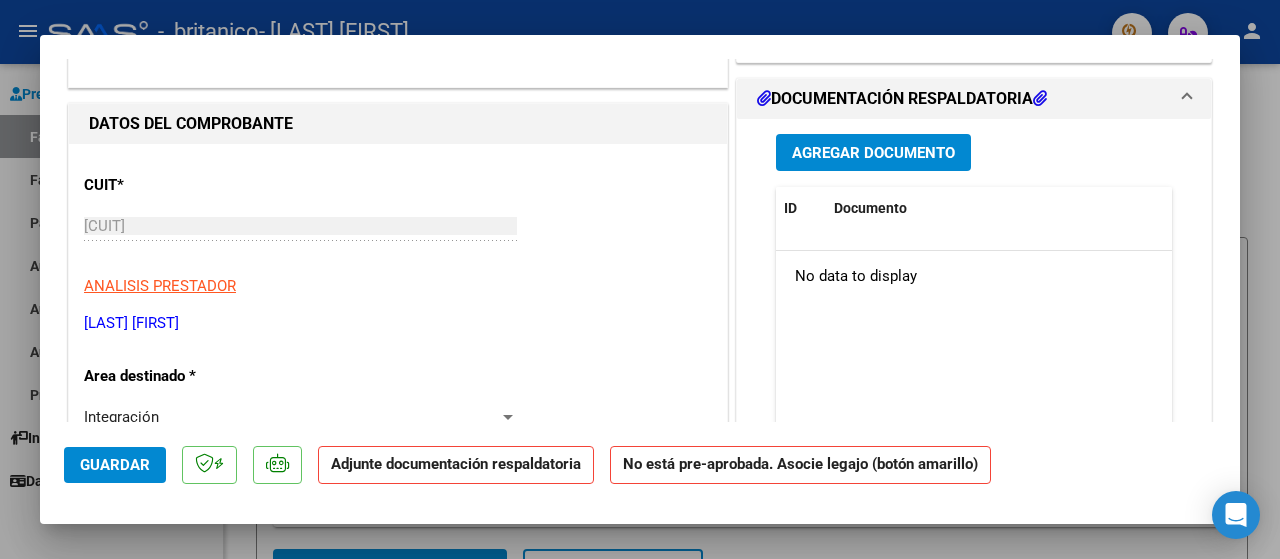 click on "Agregar Documento" at bounding box center (873, 153) 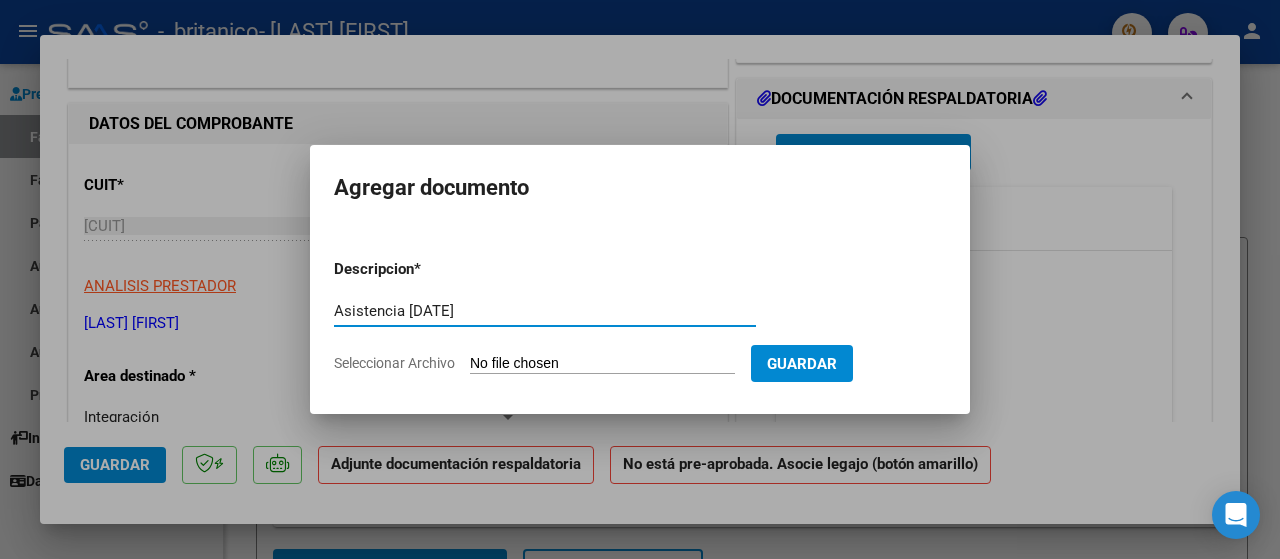 type on "Asistencia [DATE]" 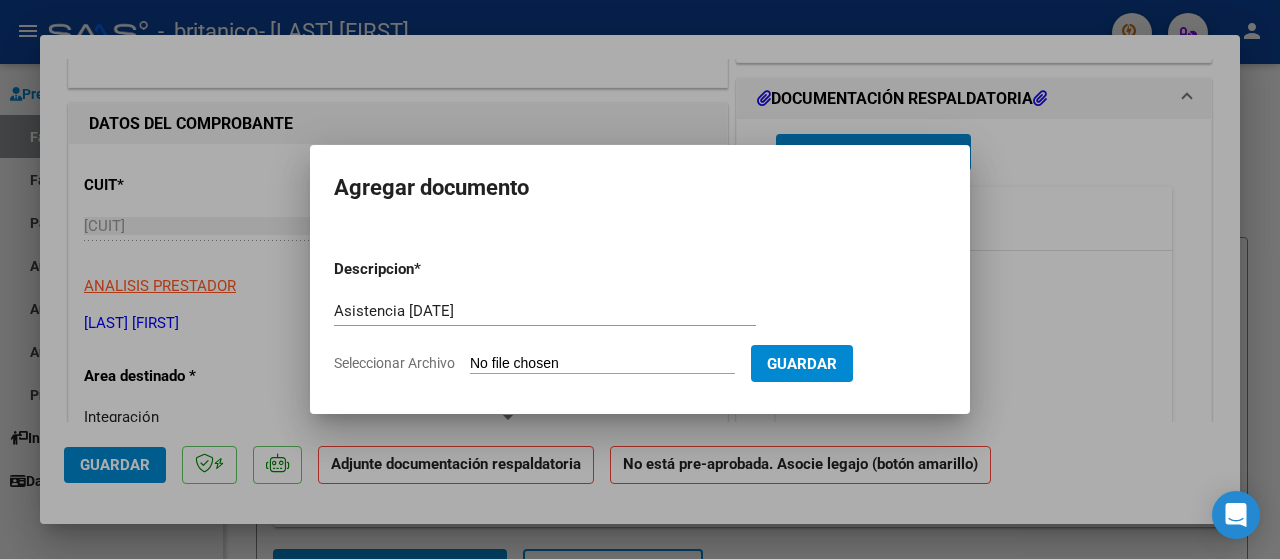 type on "C:\fakepath\[NAME] [NUMBER] [NAME] .pdf" 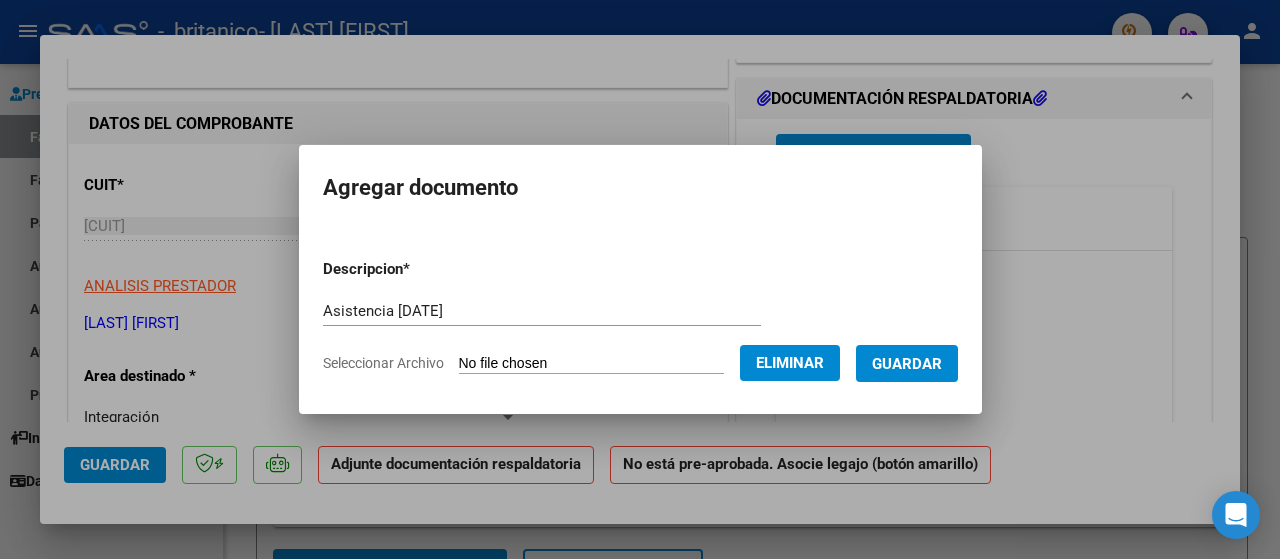 click on "Guardar" at bounding box center (907, 363) 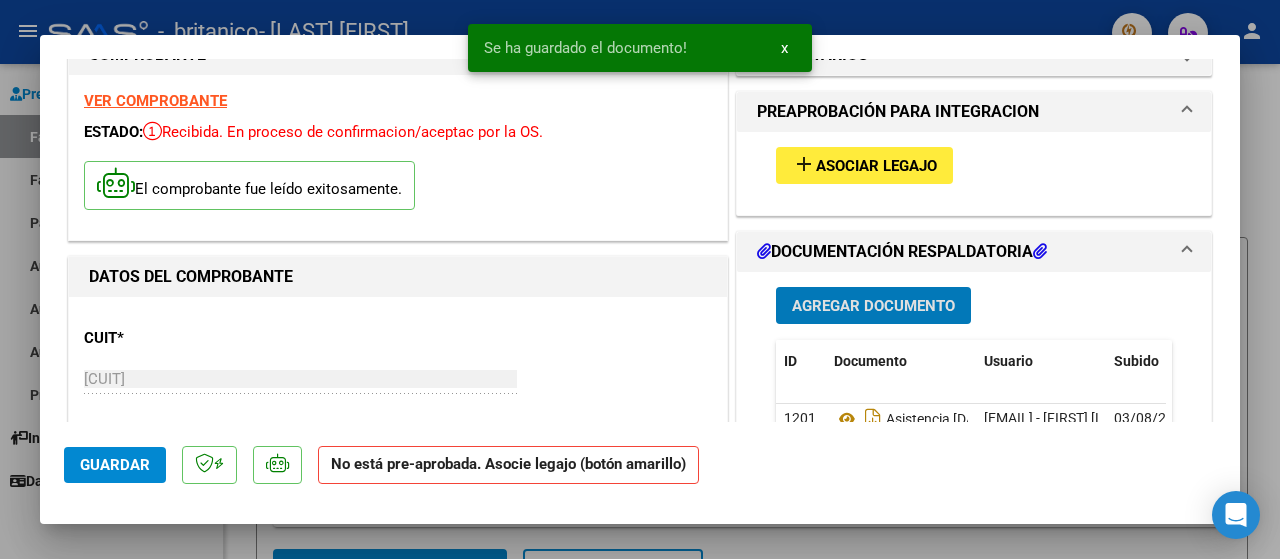 scroll, scrollTop: 0, scrollLeft: 0, axis: both 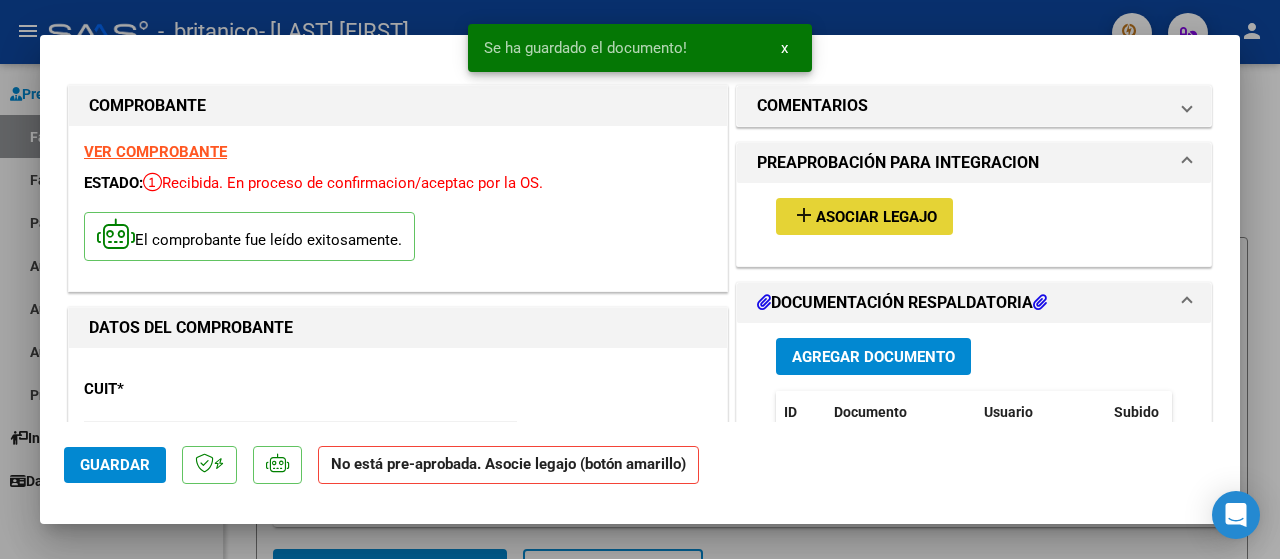 click on "Asociar Legajo" at bounding box center (876, 217) 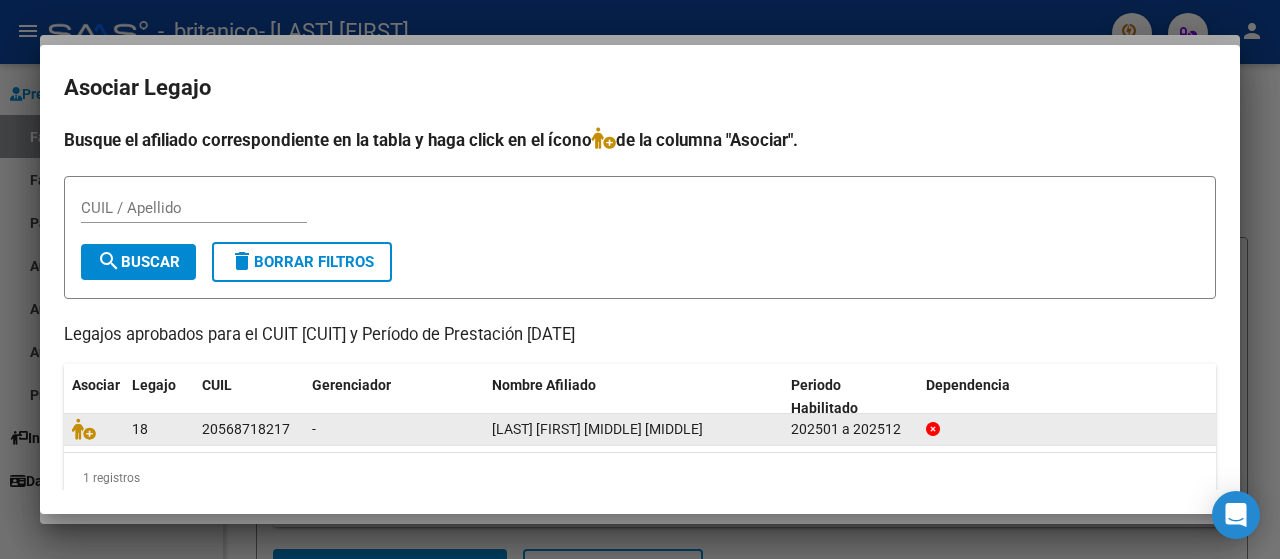 click on "20568718217" 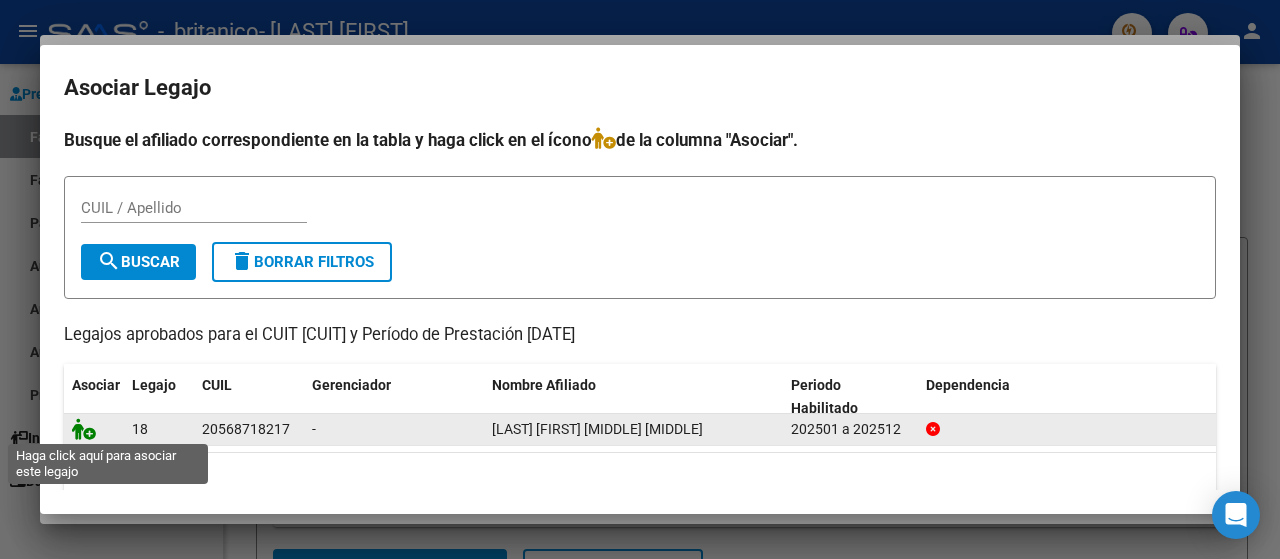 click 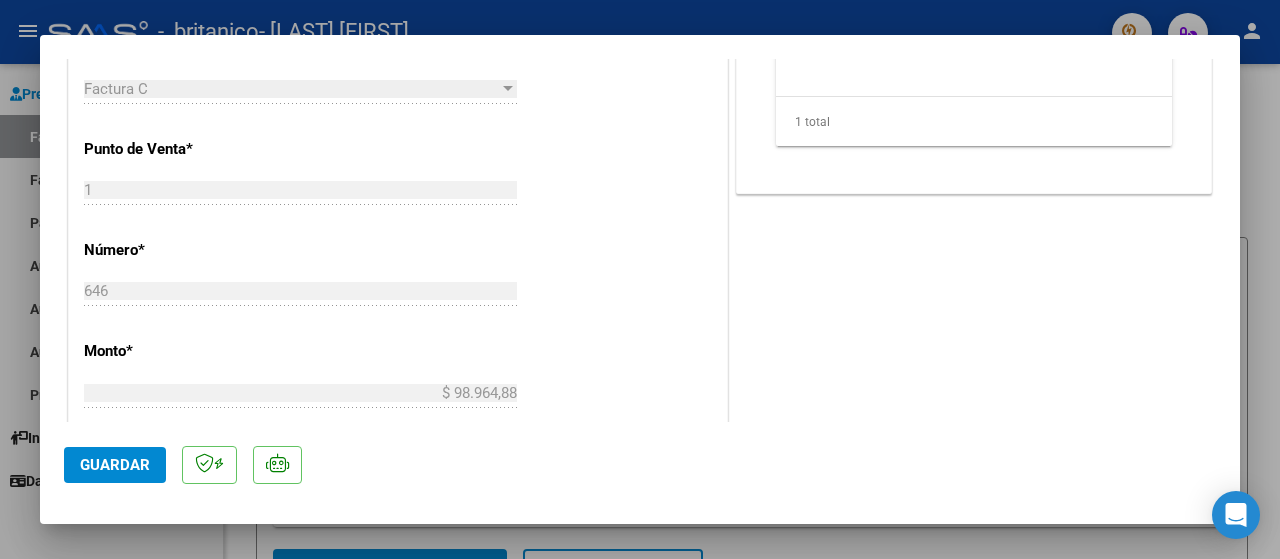 scroll, scrollTop: 1188, scrollLeft: 0, axis: vertical 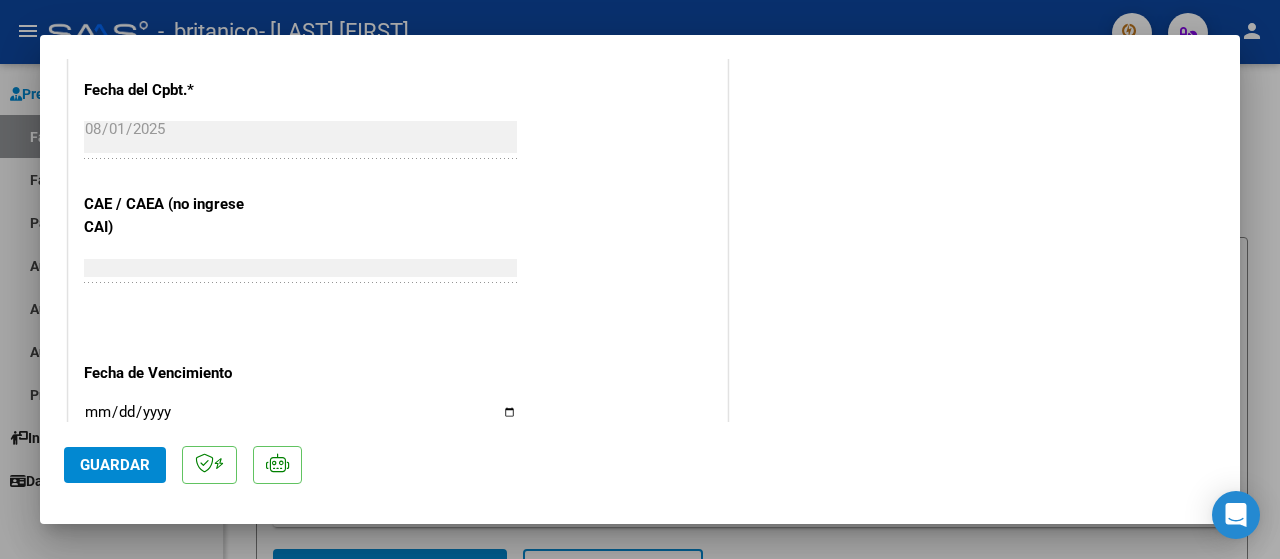click on "Guardar" 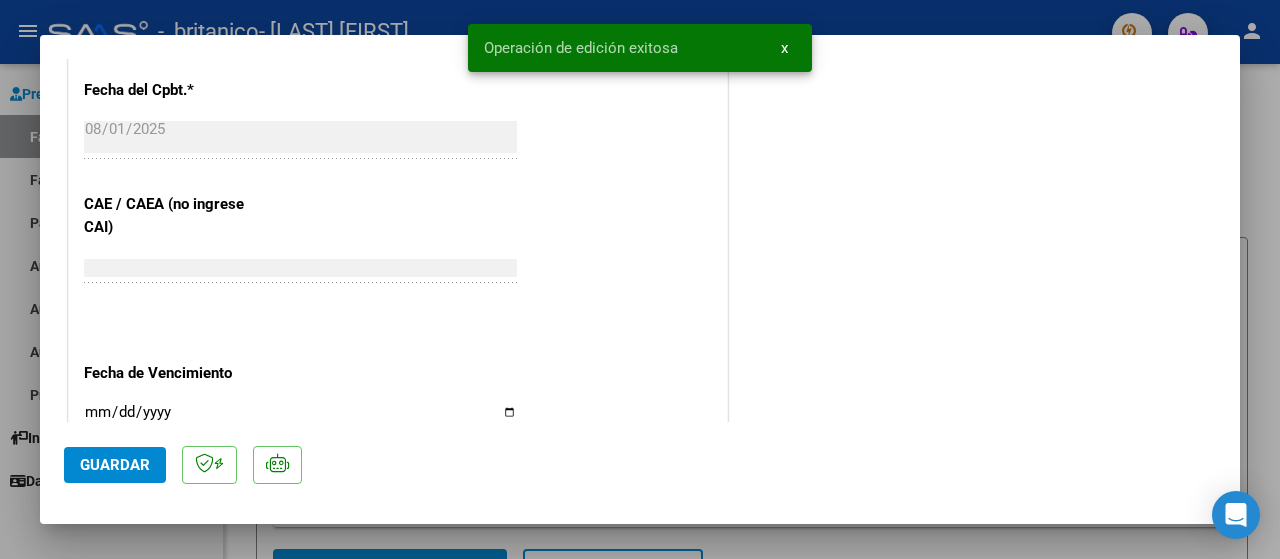 click at bounding box center [640, 279] 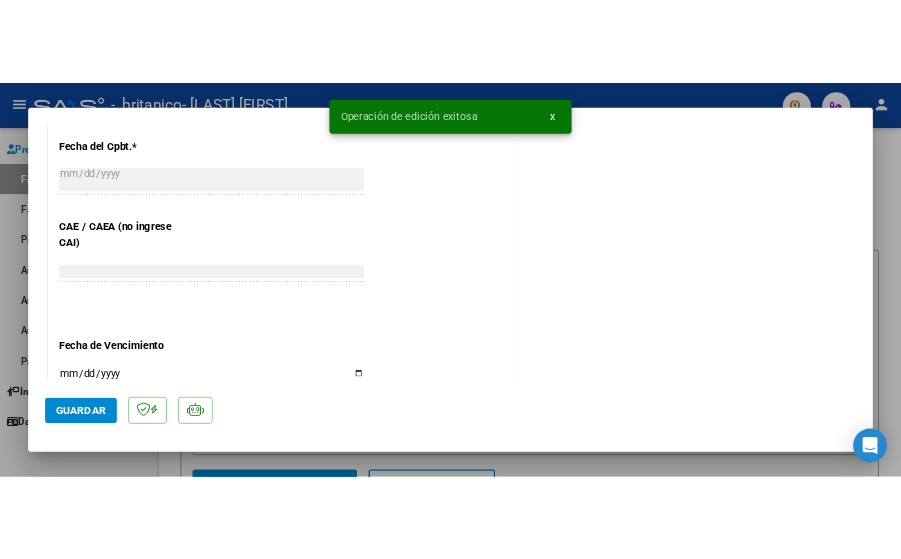 scroll, scrollTop: 1292, scrollLeft: 0, axis: vertical 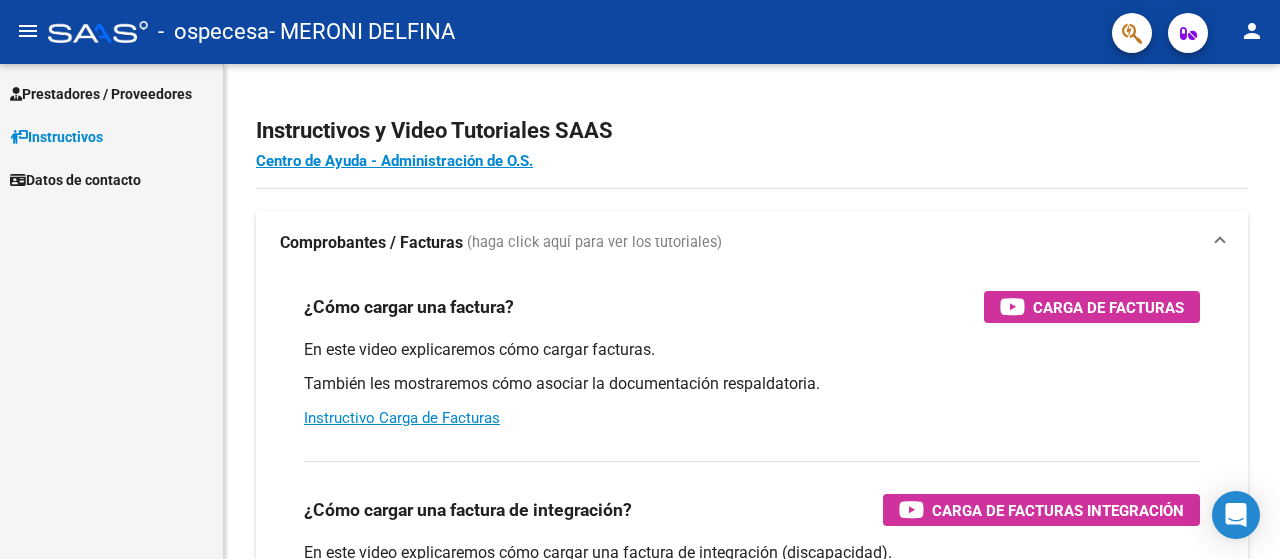click on "Prestadores / Proveedores" at bounding box center [101, 94] 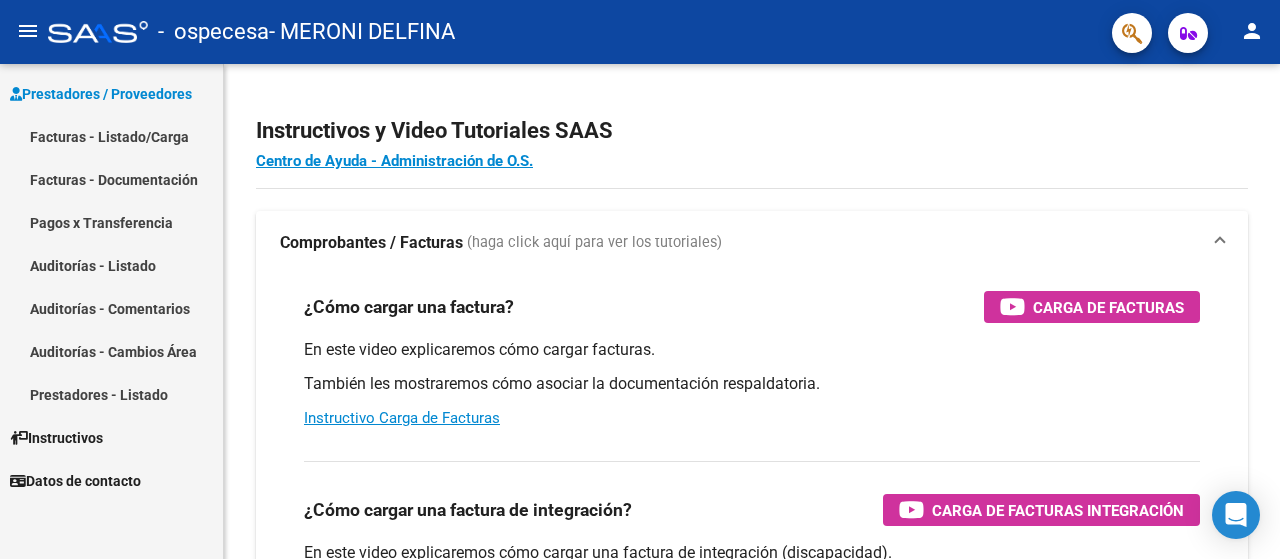 click on "Facturas - Listado/Carga" at bounding box center [111, 136] 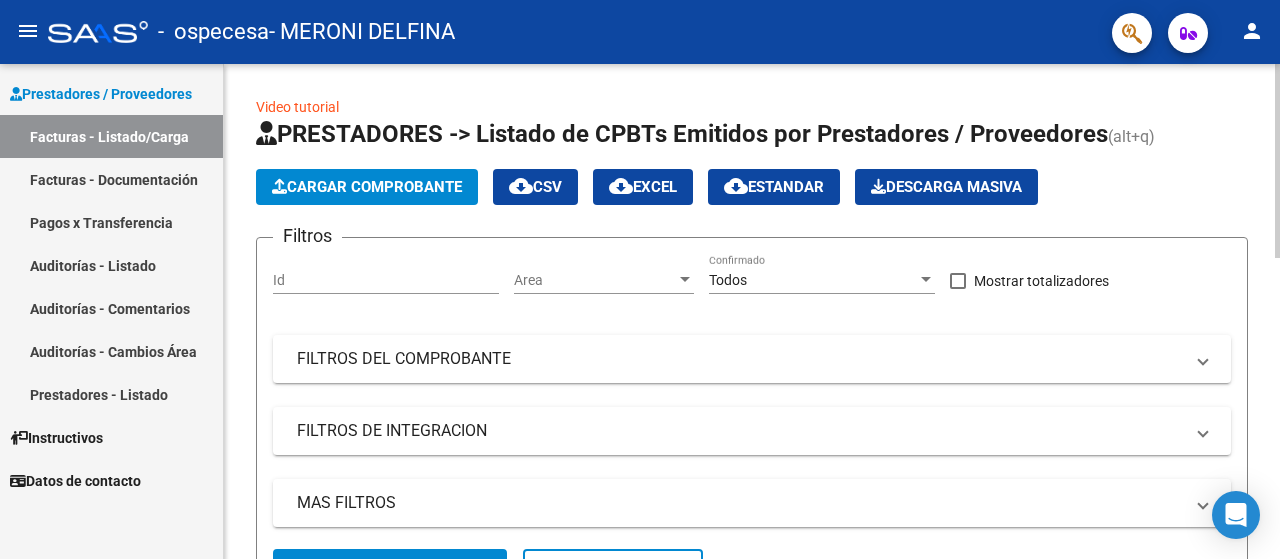 click on "Cargar Comprobante" 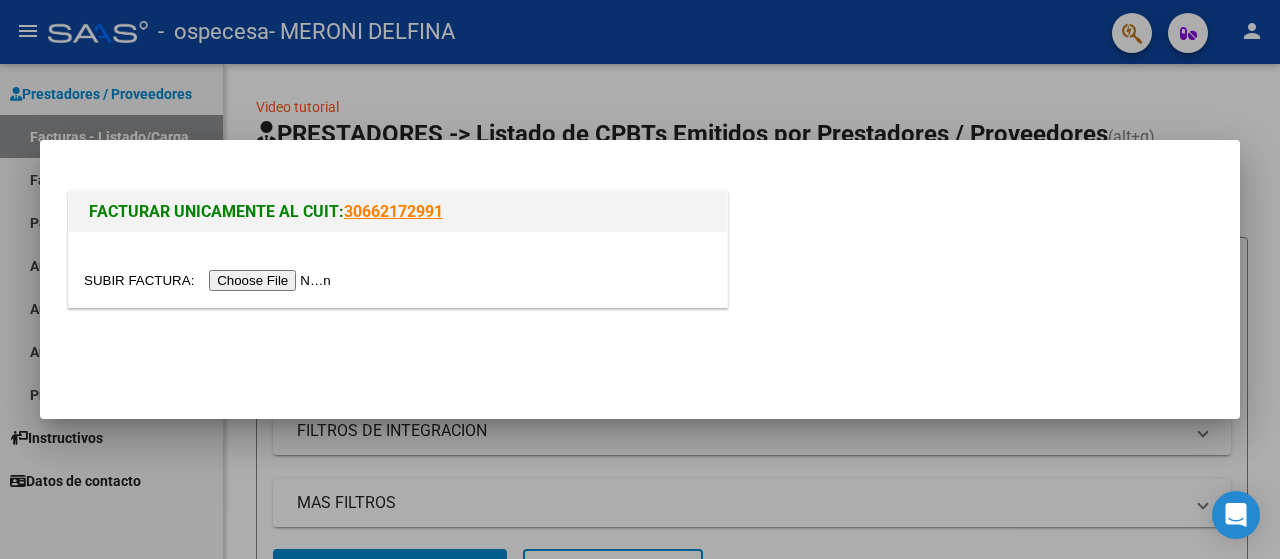 click at bounding box center [210, 280] 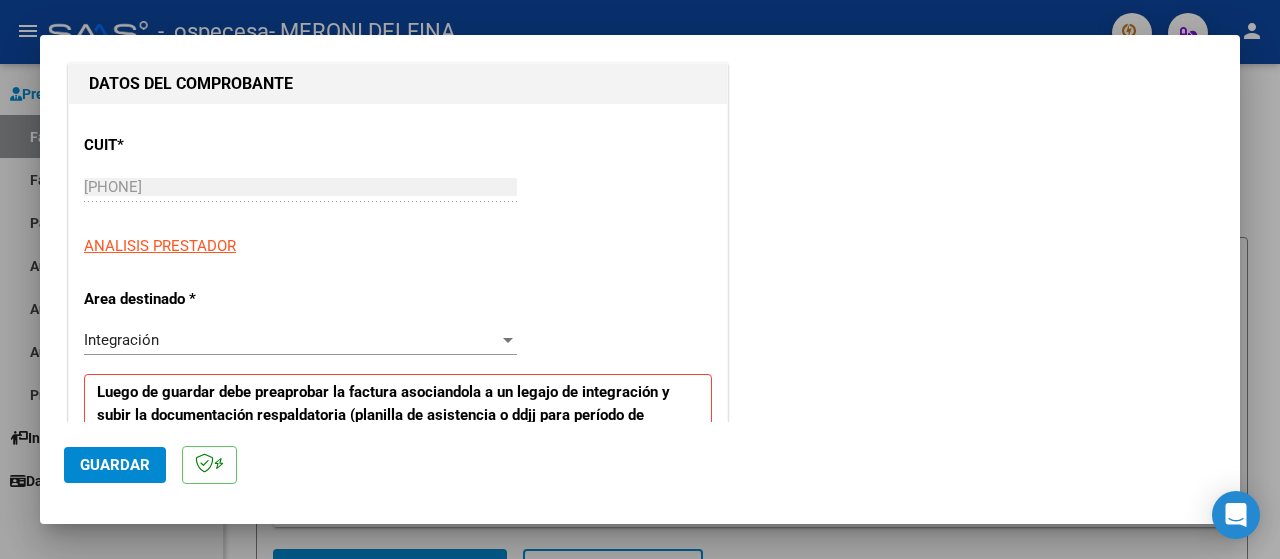 scroll, scrollTop: 391, scrollLeft: 0, axis: vertical 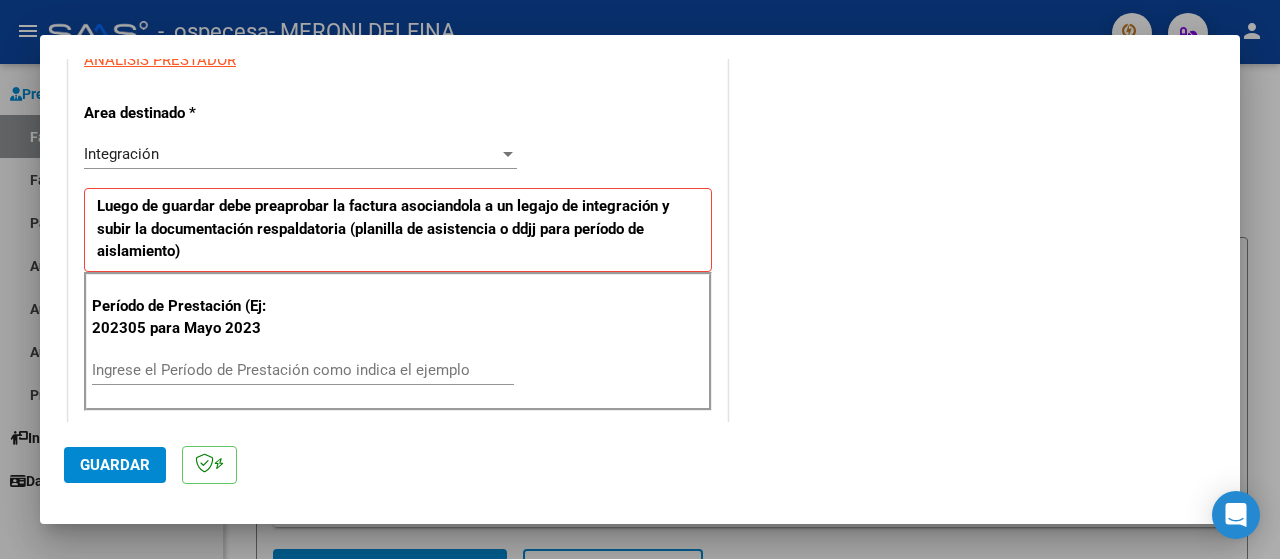 click on "Ingrese el Período de Prestación como indica el ejemplo" at bounding box center [303, 370] 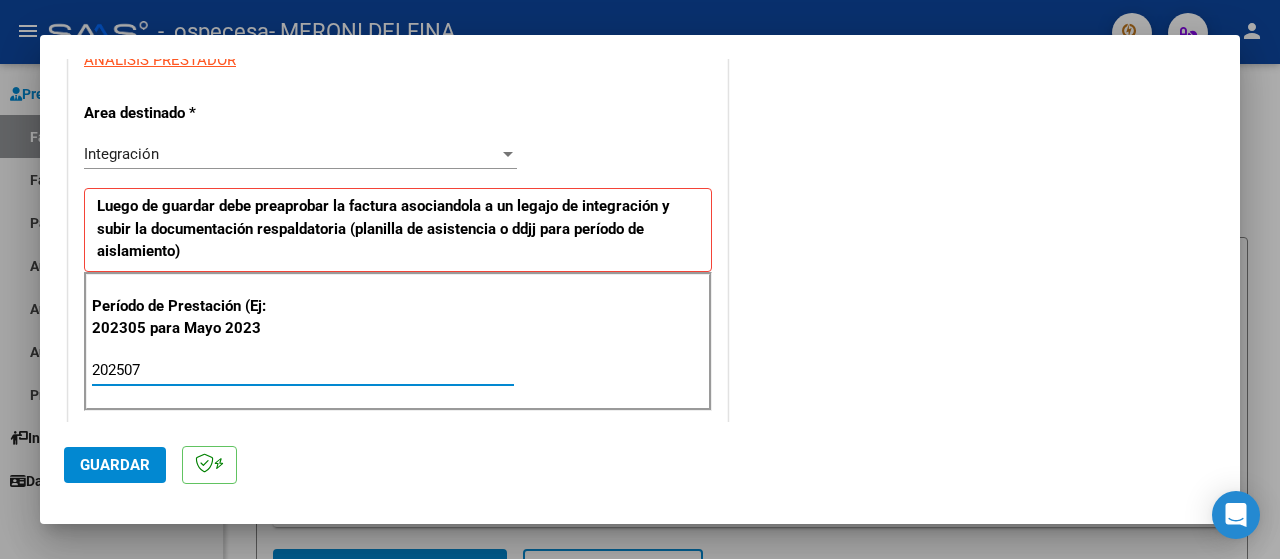 type on "202507" 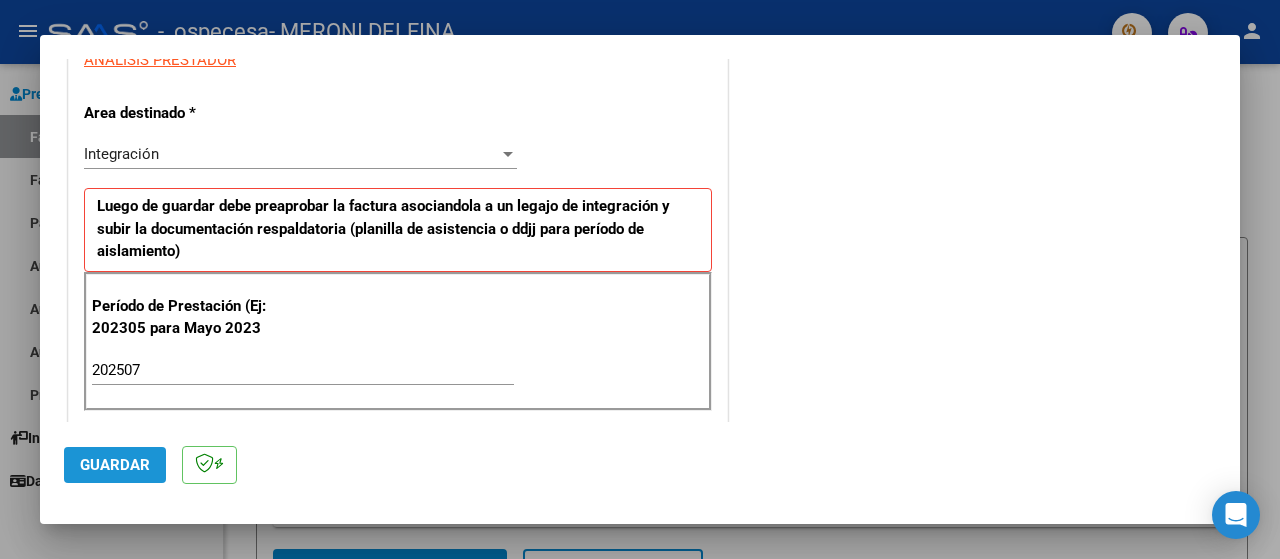 click on "Guardar" 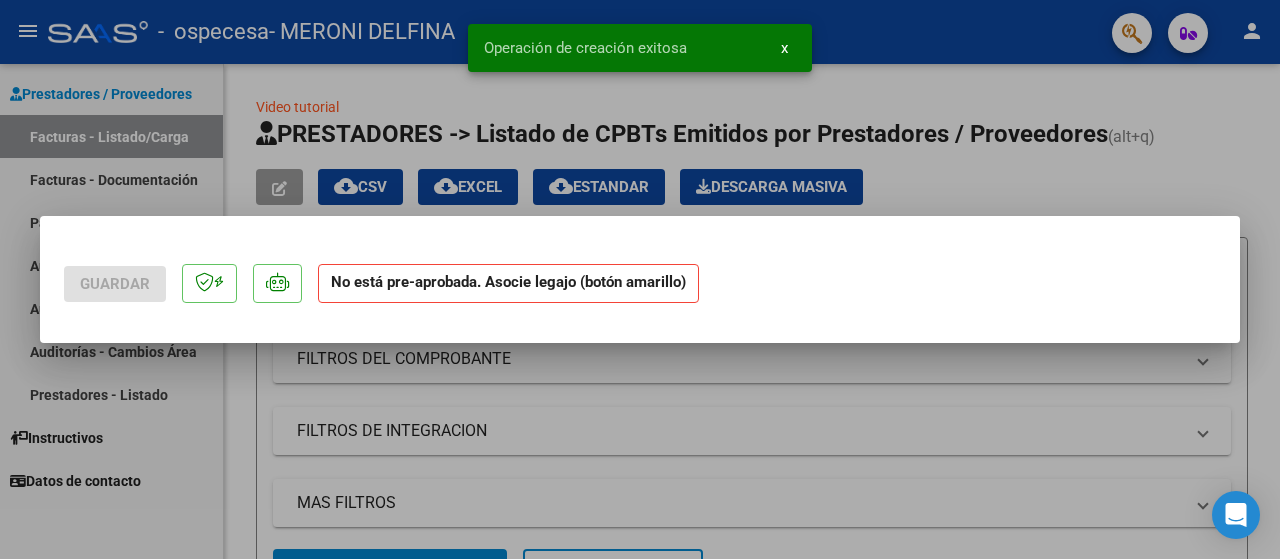 scroll, scrollTop: 0, scrollLeft: 0, axis: both 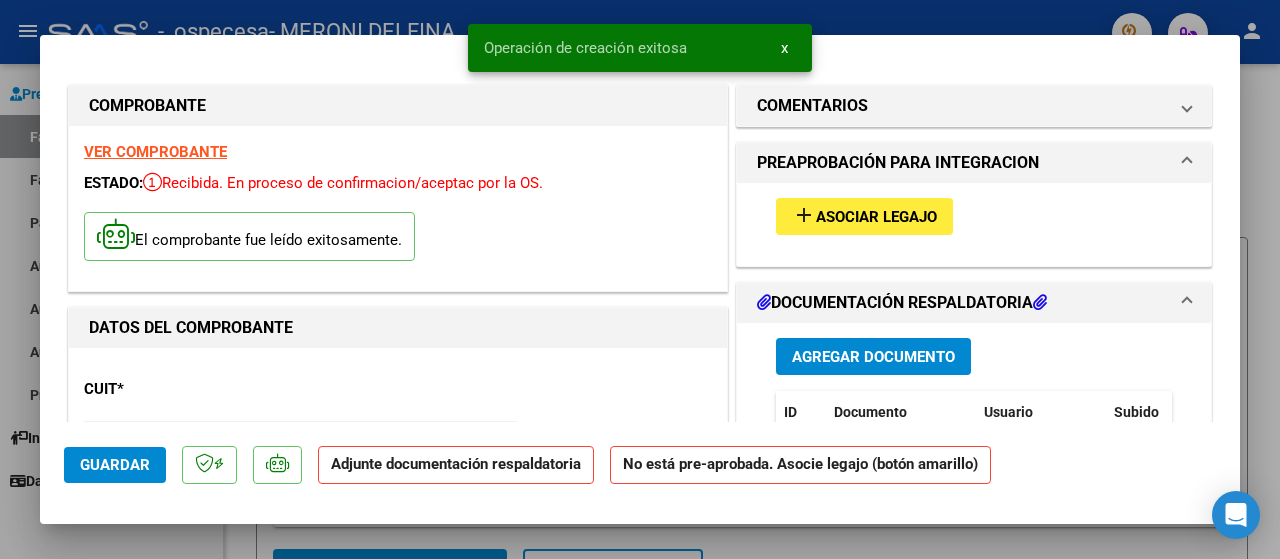 click on "add Asociar Legajo" at bounding box center [864, 216] 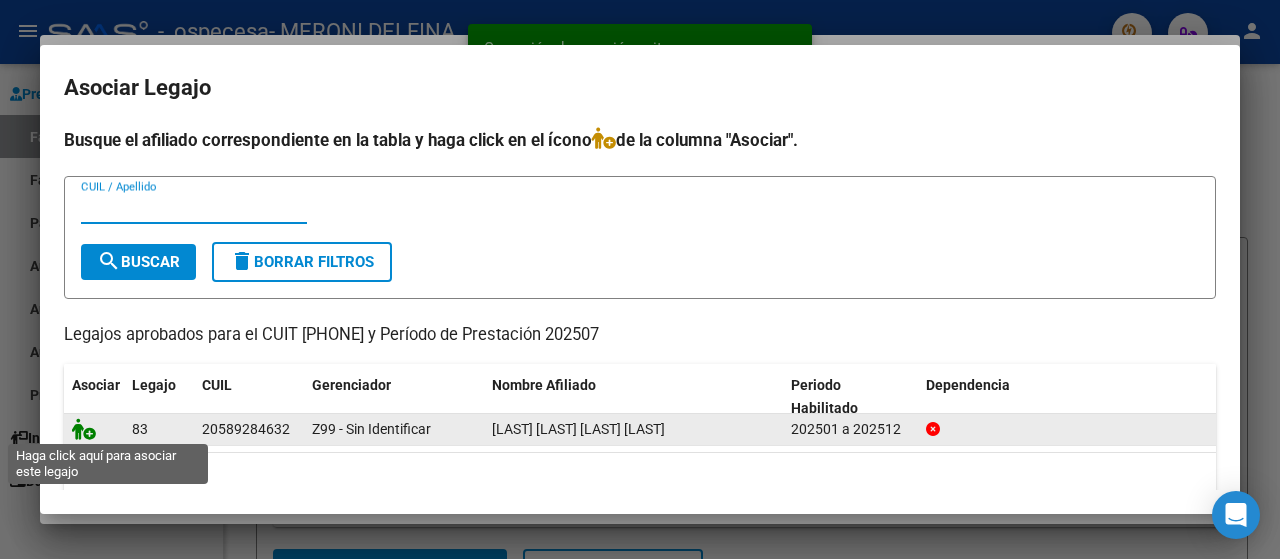 click 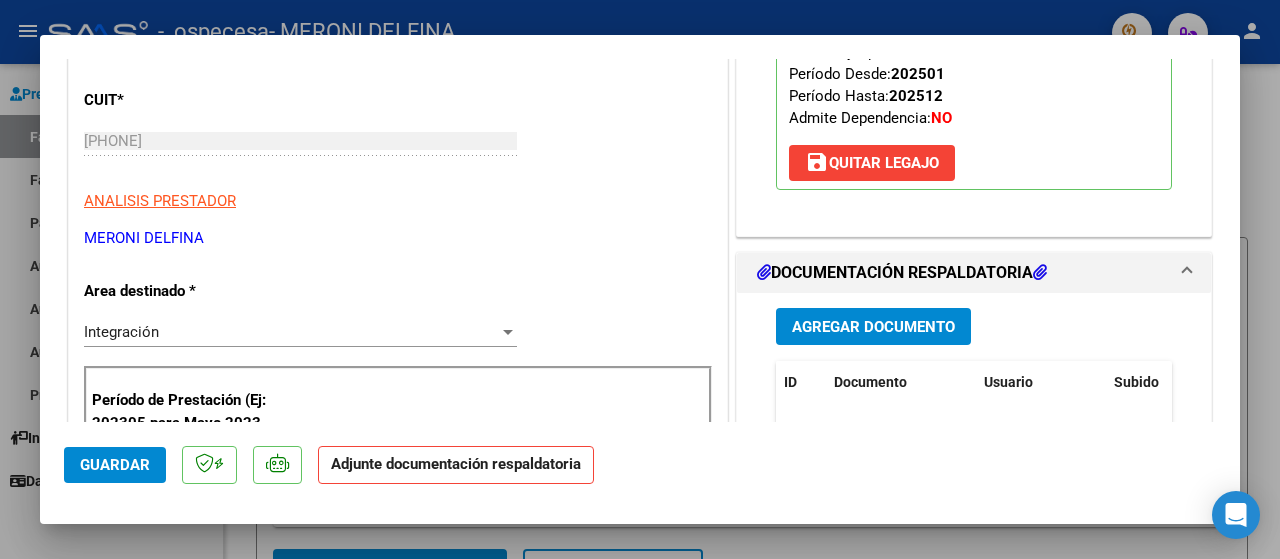 scroll, scrollTop: 298, scrollLeft: 0, axis: vertical 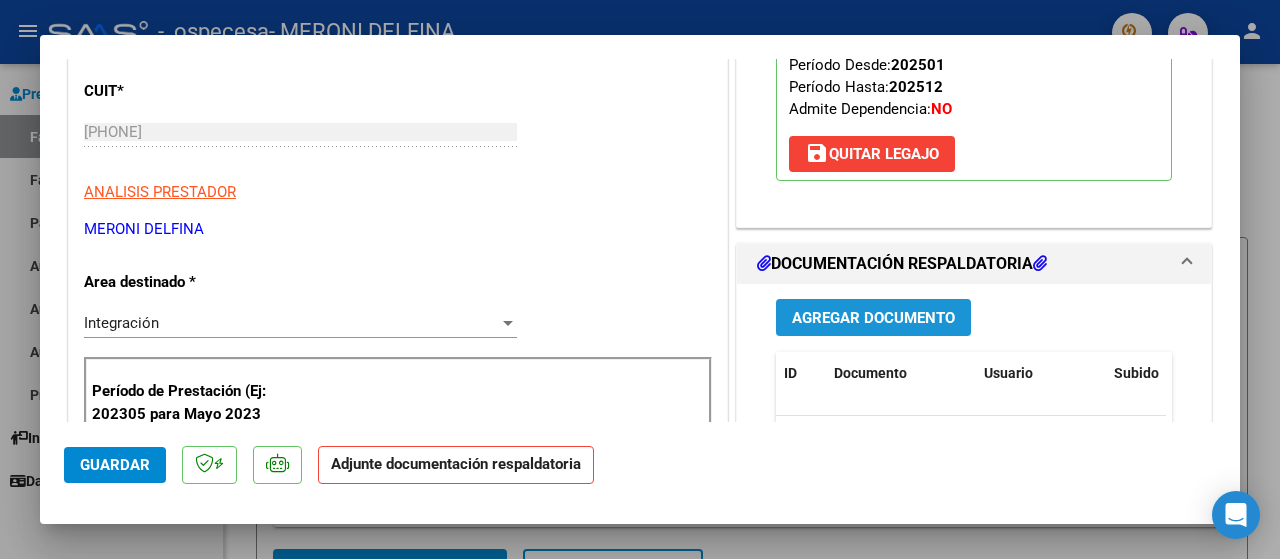 click on "Agregar Documento" at bounding box center [873, 317] 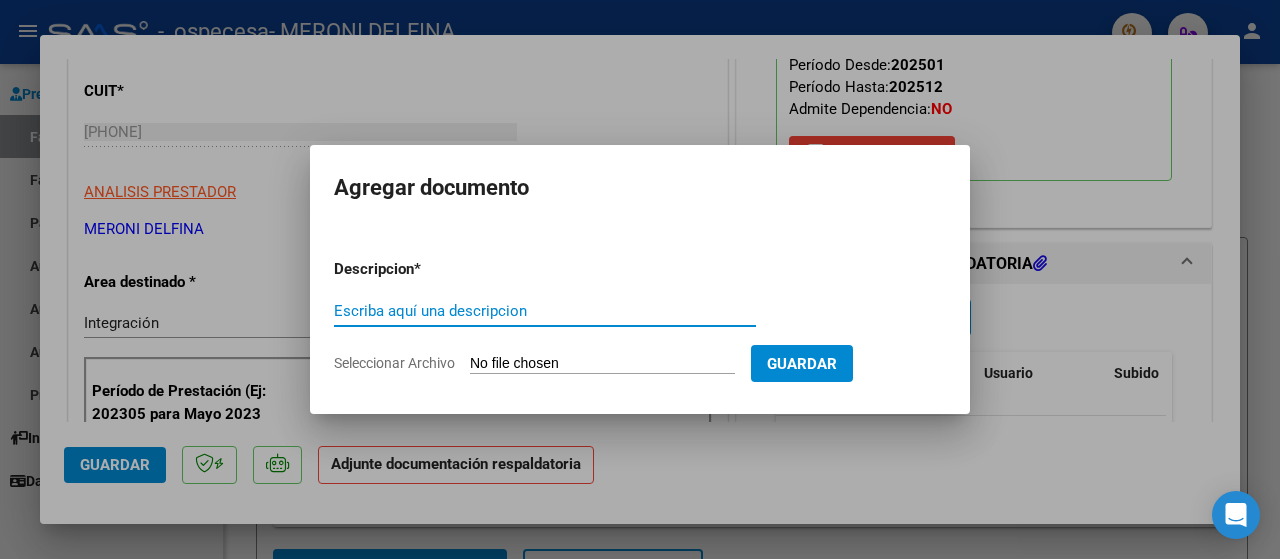 click on "Seleccionar Archivo" 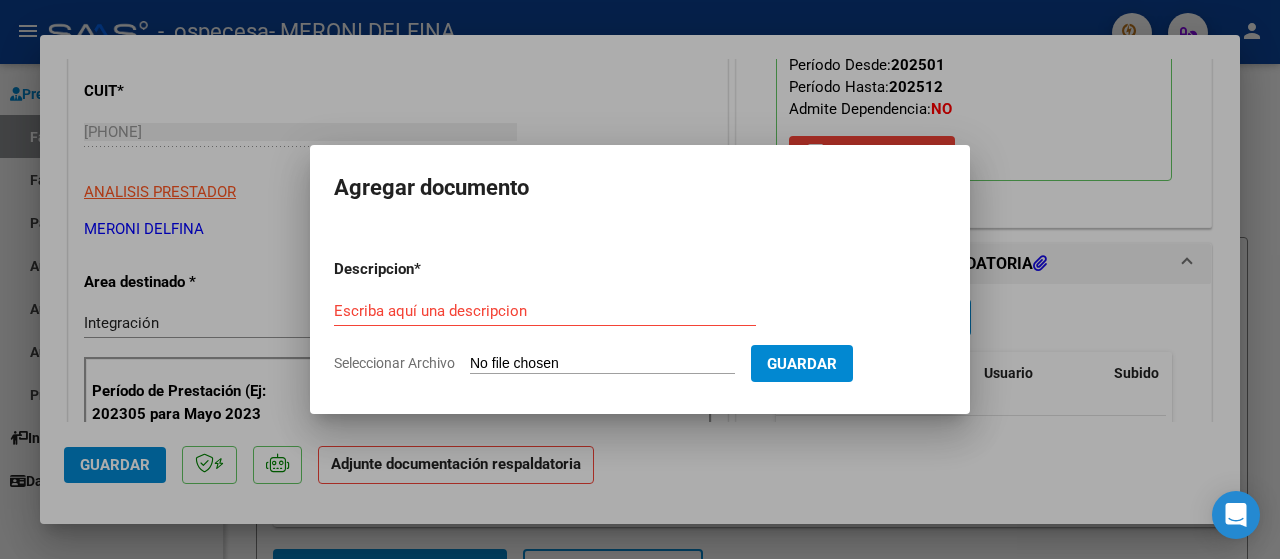 type on "C:\fakepath\julio 25 Iñiguez asistencia .pdf" 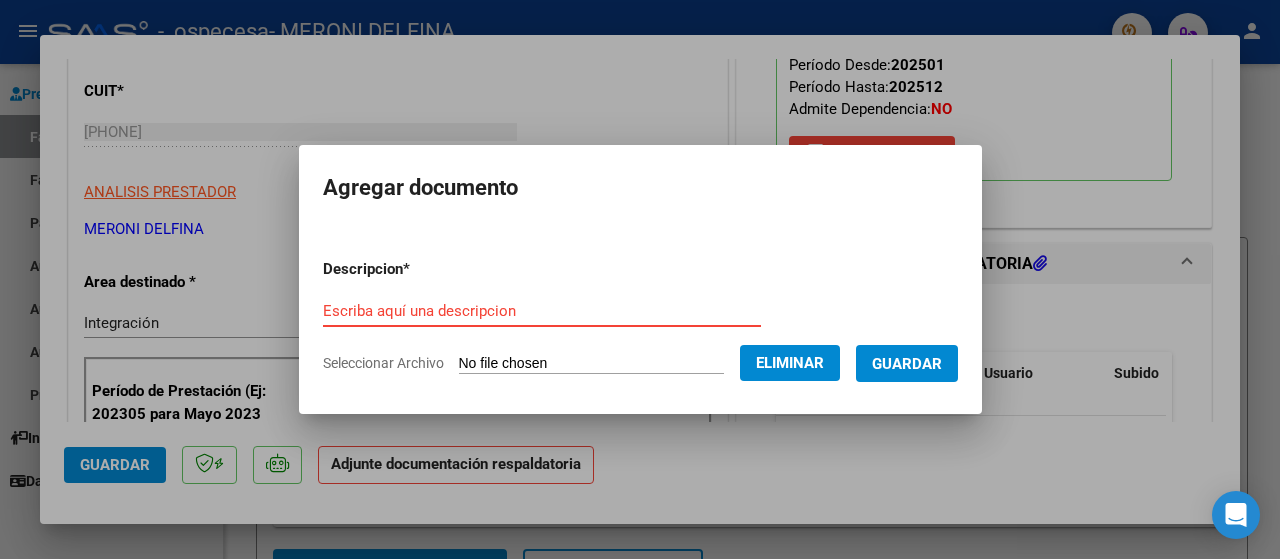 click on "Escriba aquí una descripcion" at bounding box center (542, 311) 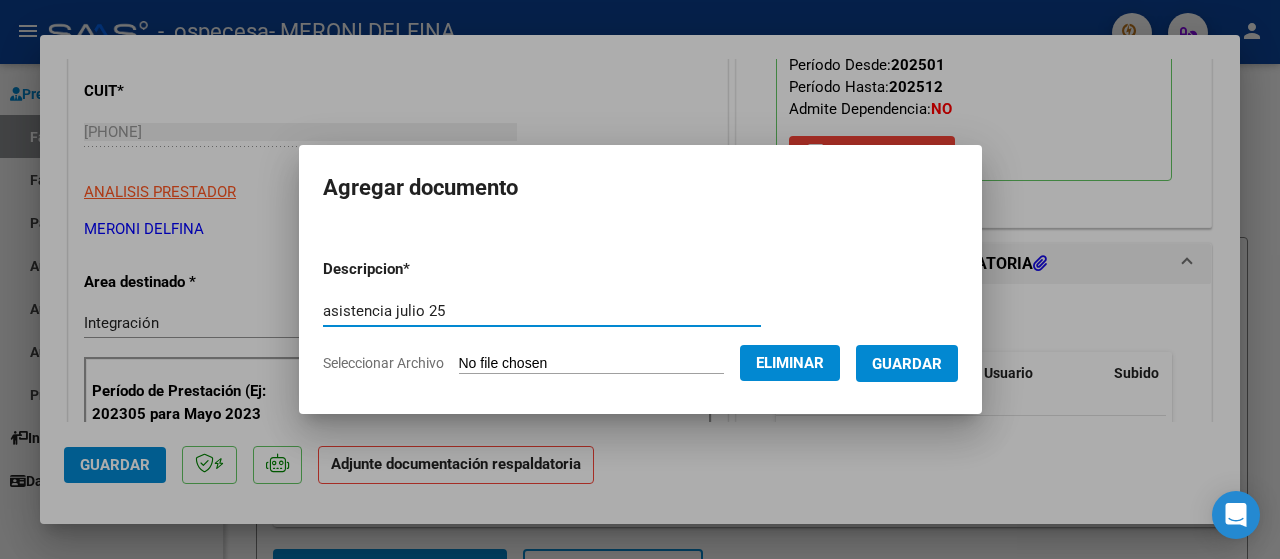 type on "asistencia julio 25" 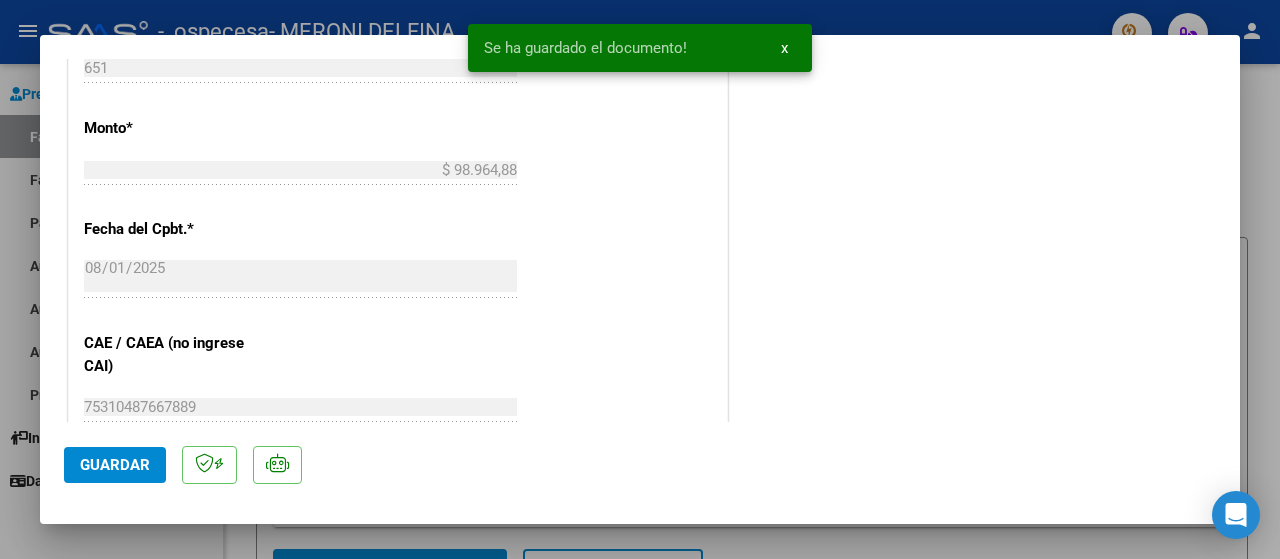 scroll, scrollTop: 1051, scrollLeft: 0, axis: vertical 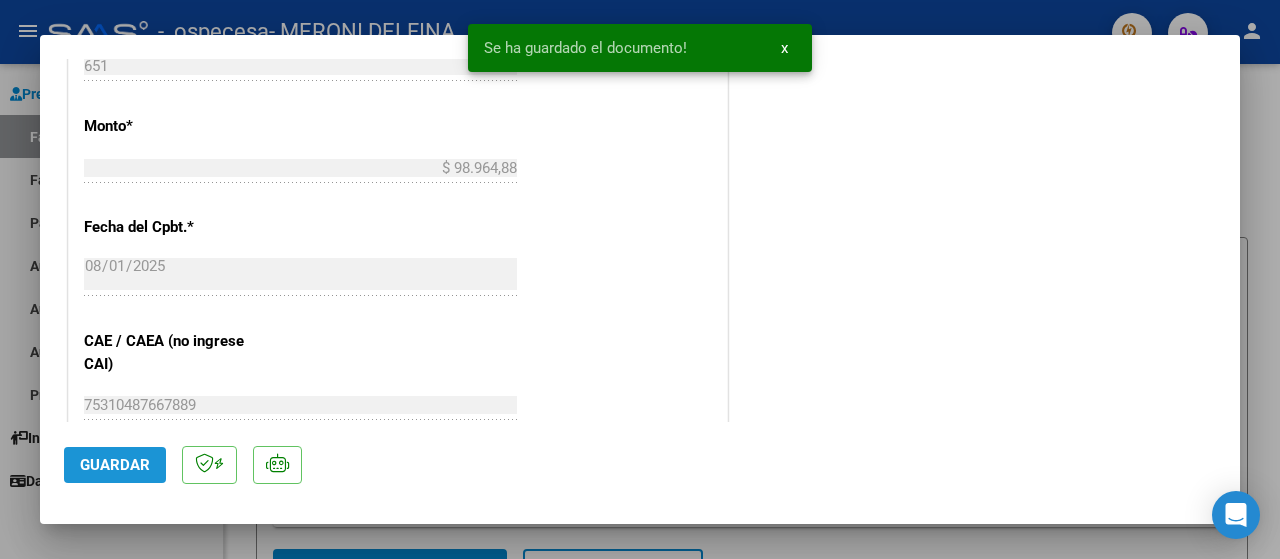 click on "Guardar" 